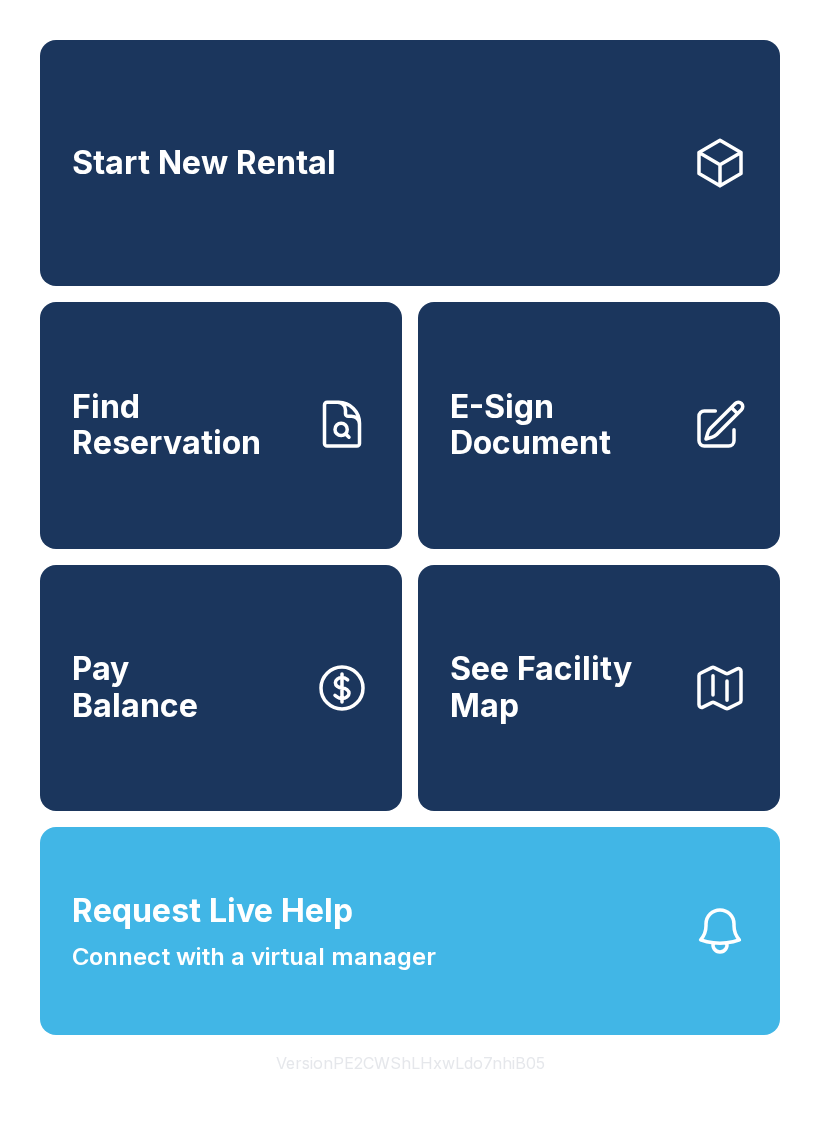 scroll, scrollTop: 0, scrollLeft: 0, axis: both 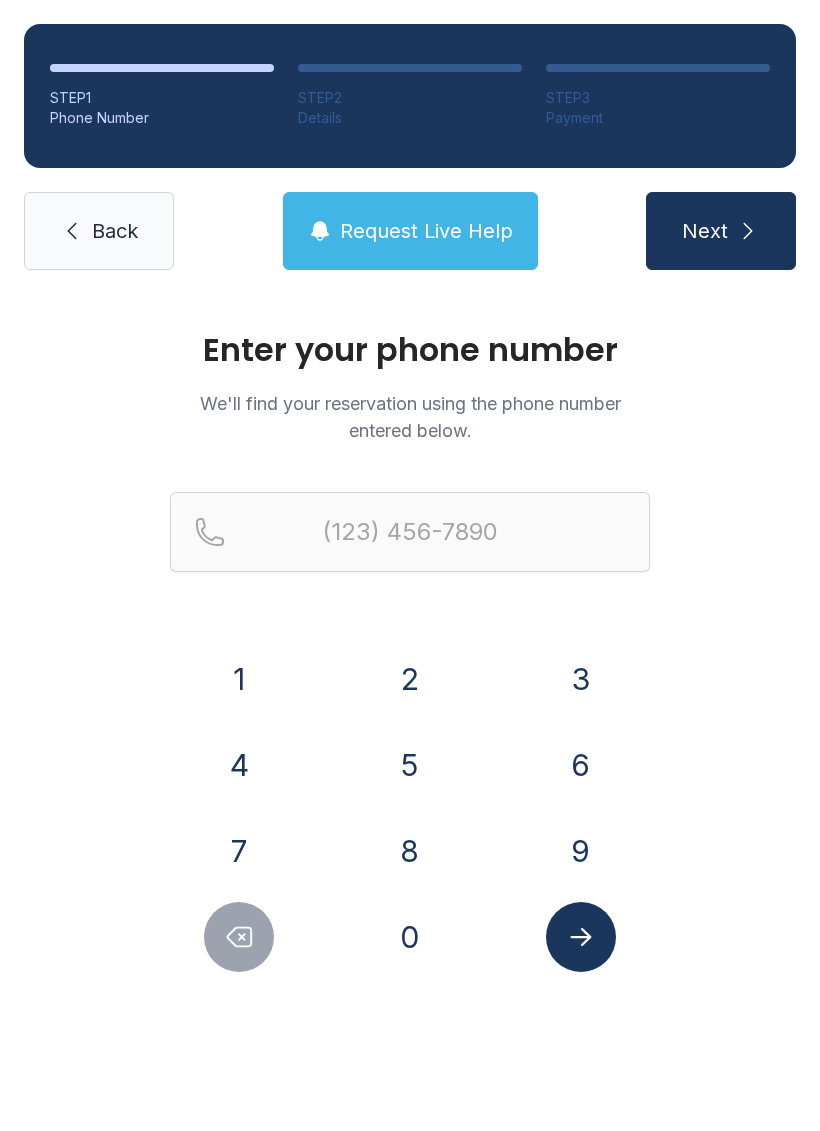 click on "5" at bounding box center (410, 765) 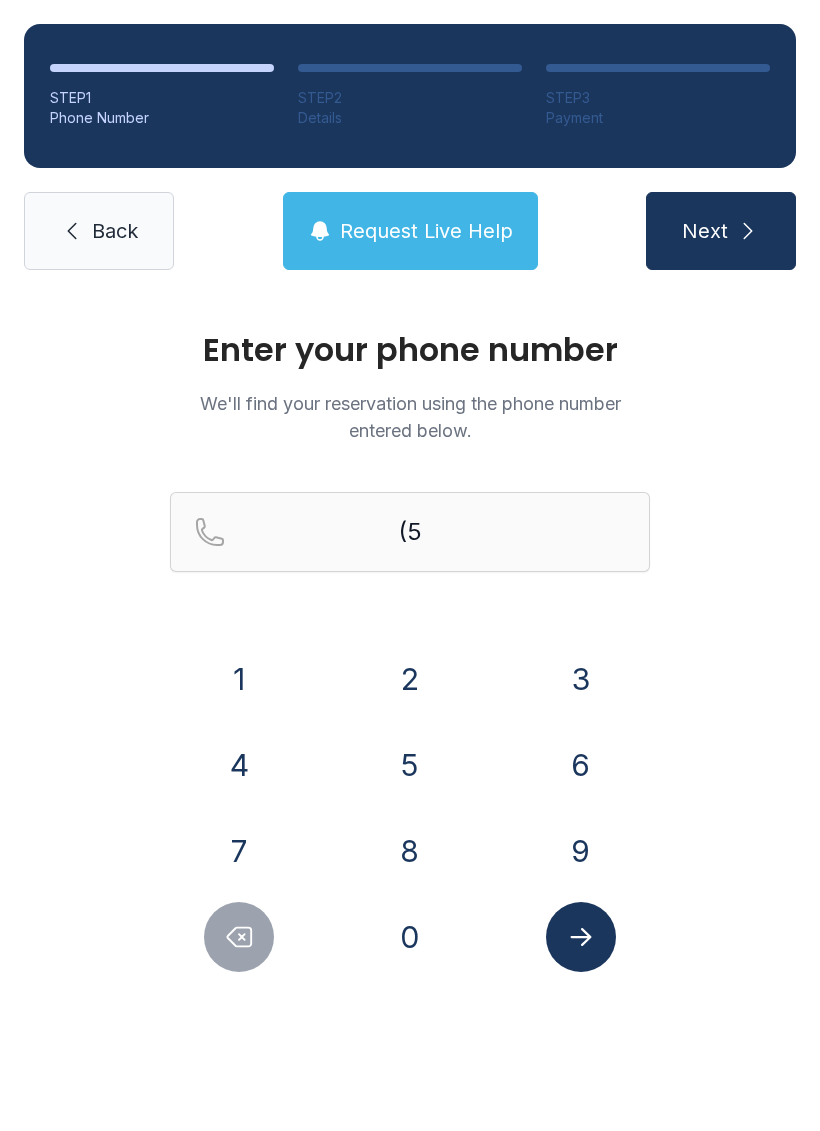 click on "0" at bounding box center [410, 937] 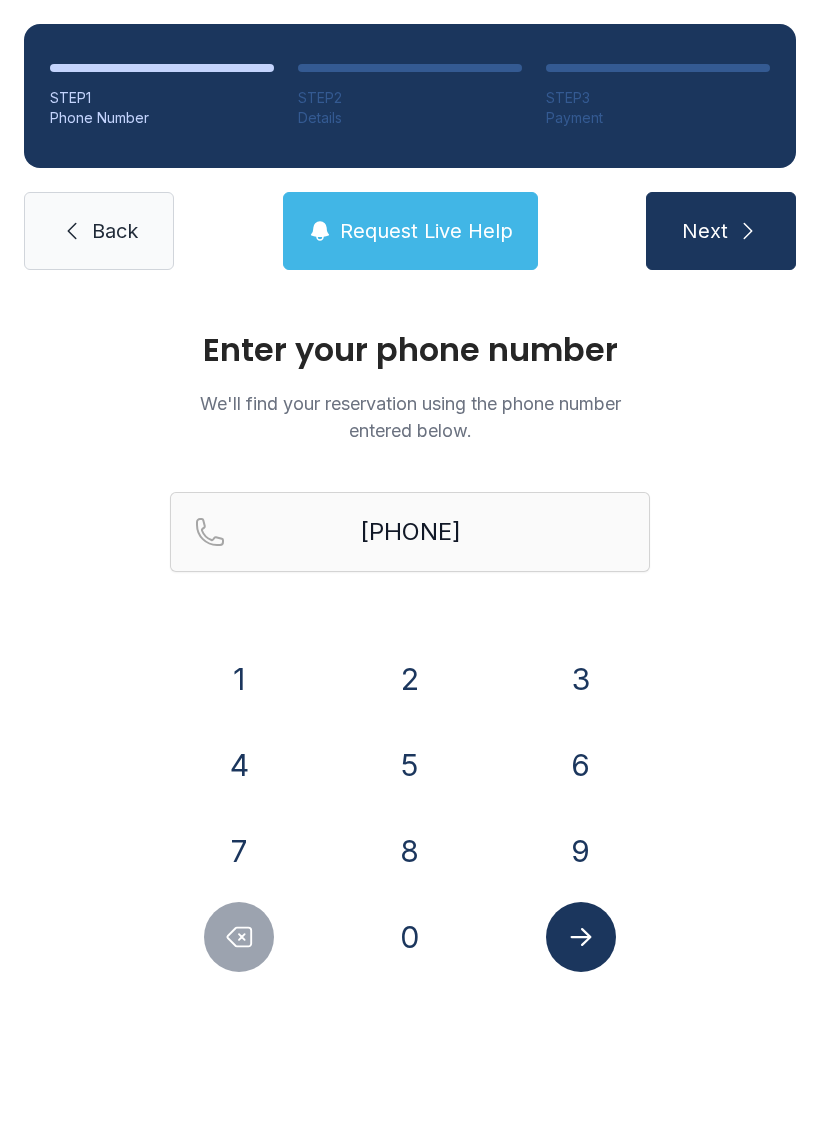 click on "5" at bounding box center [410, 765] 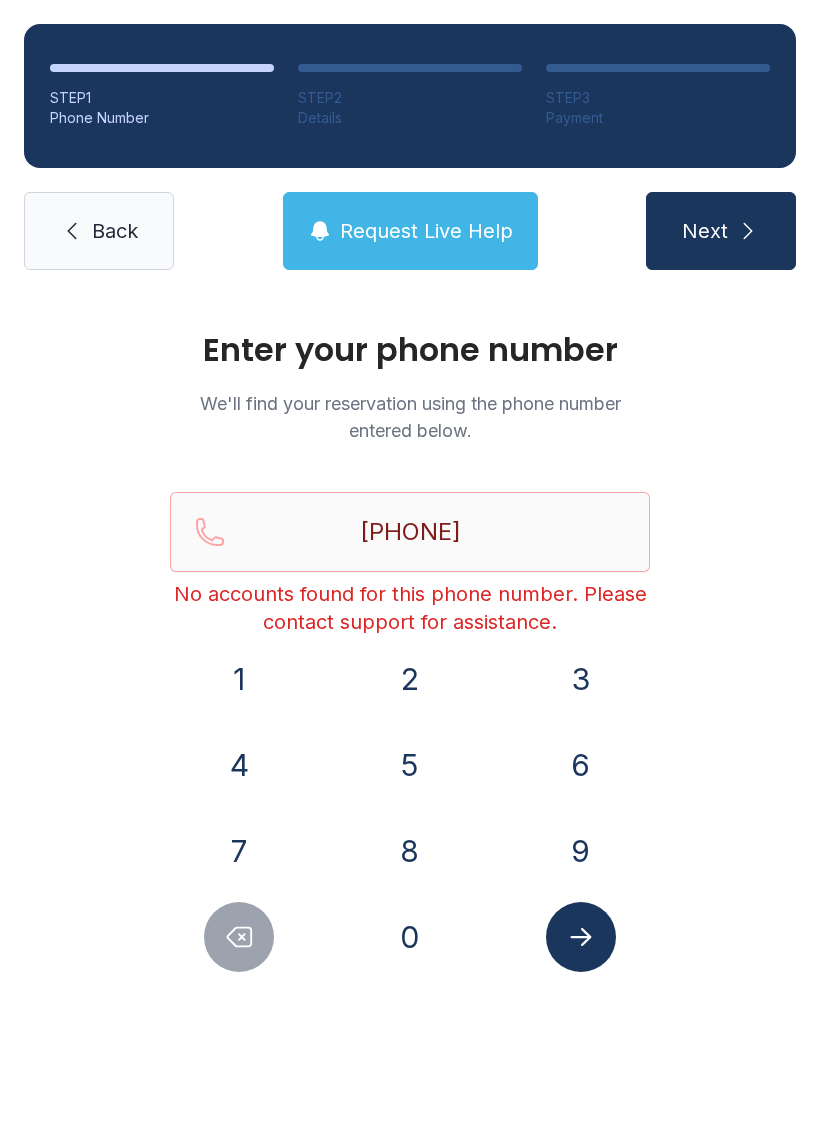 click on "Back" at bounding box center [115, 231] 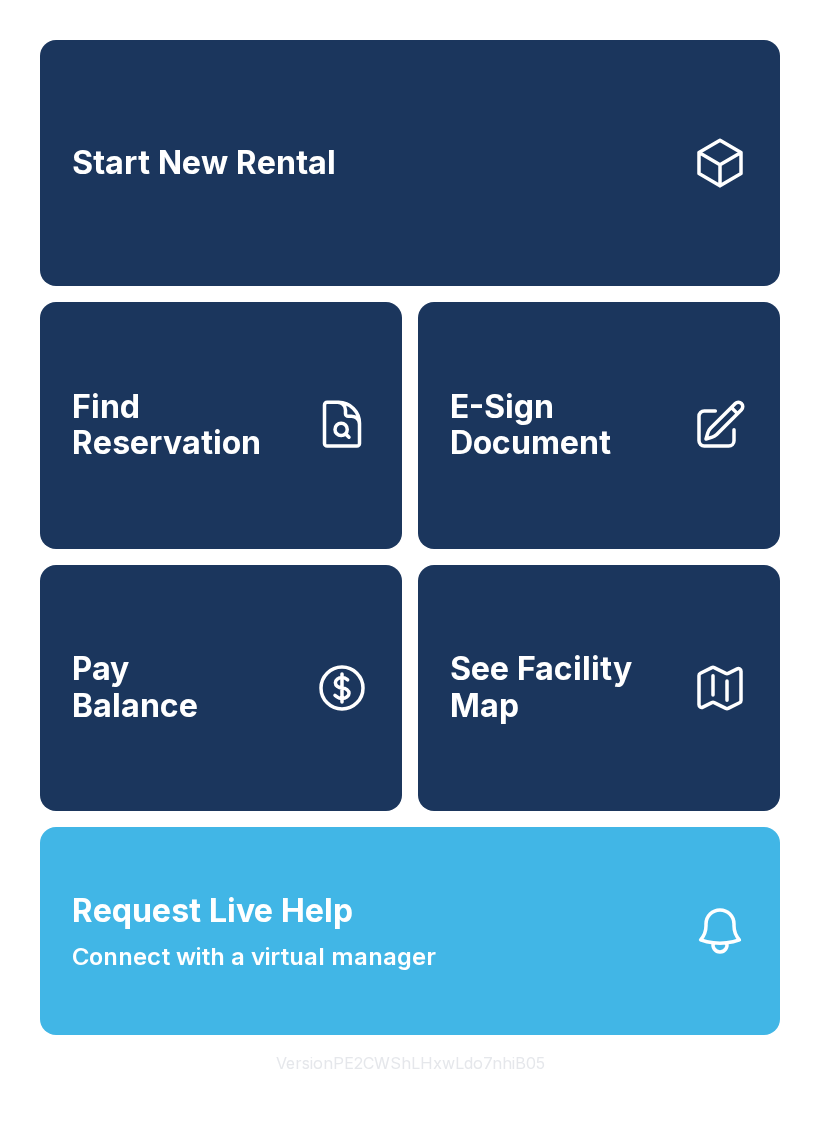 click on "Find Reservation" at bounding box center (185, 425) 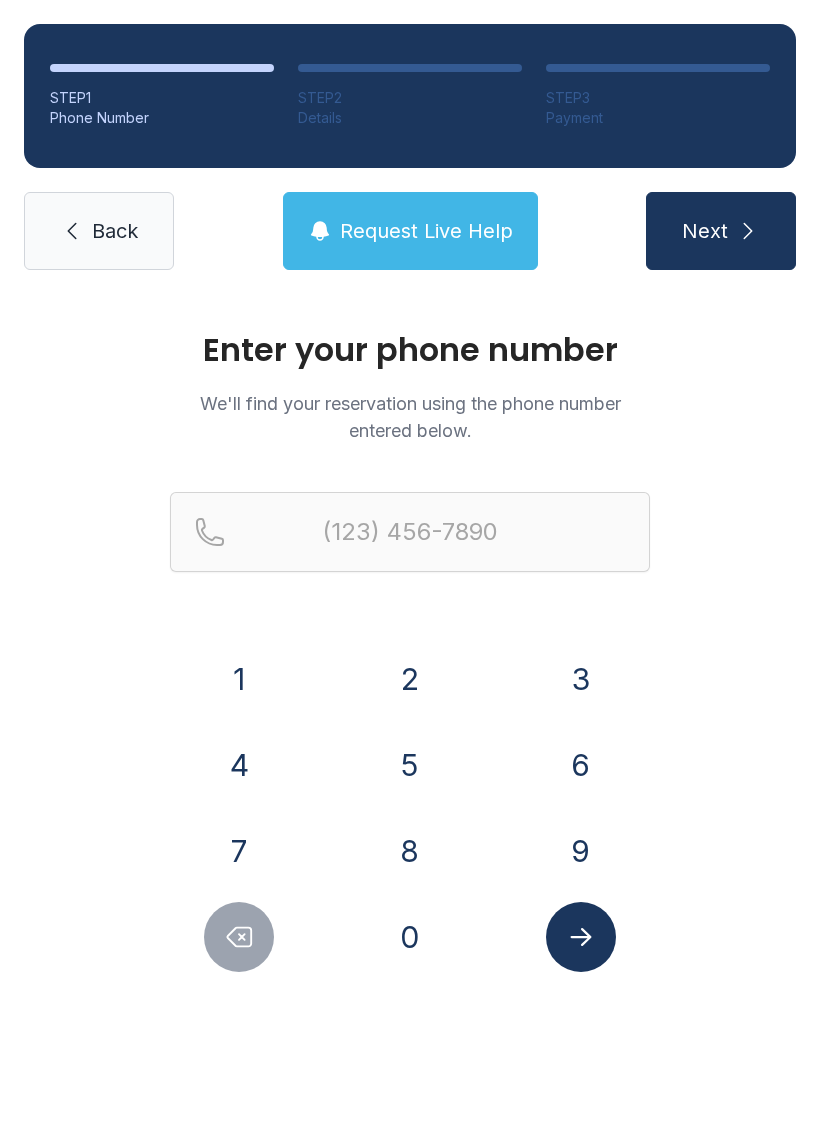 click on "5" at bounding box center [410, 765] 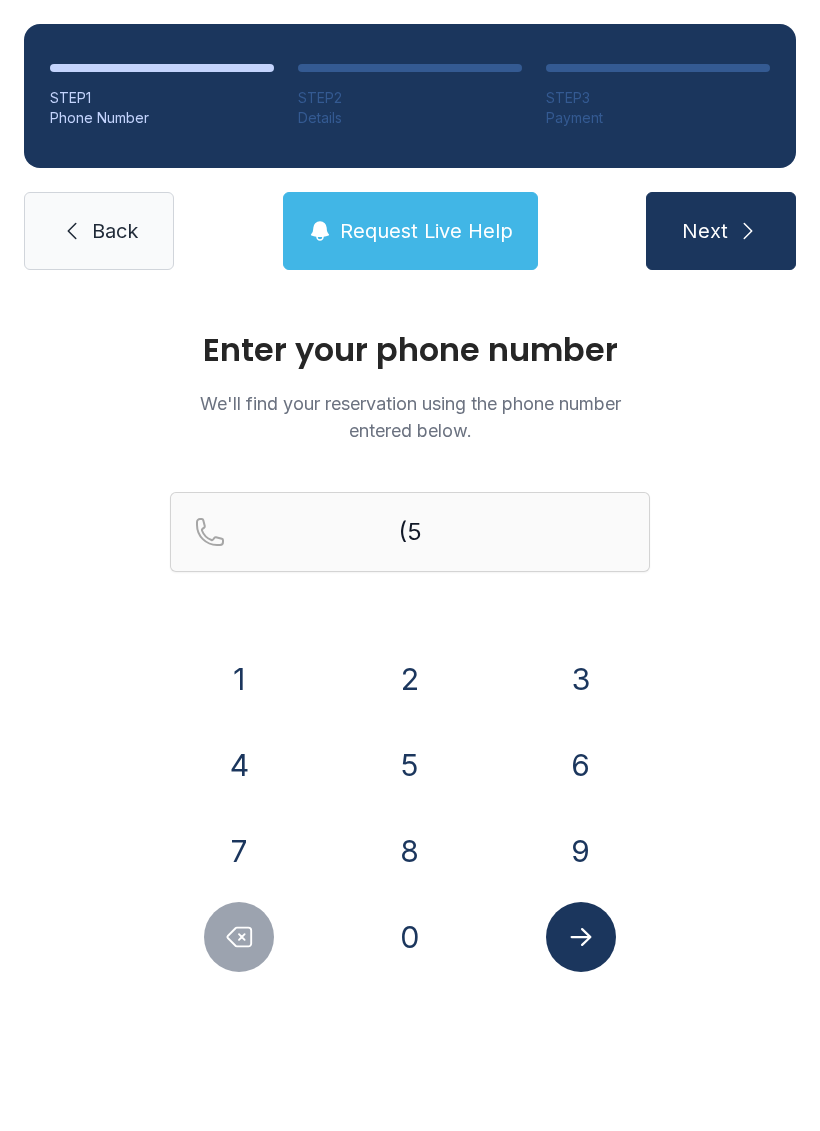 click on "0" at bounding box center [410, 937] 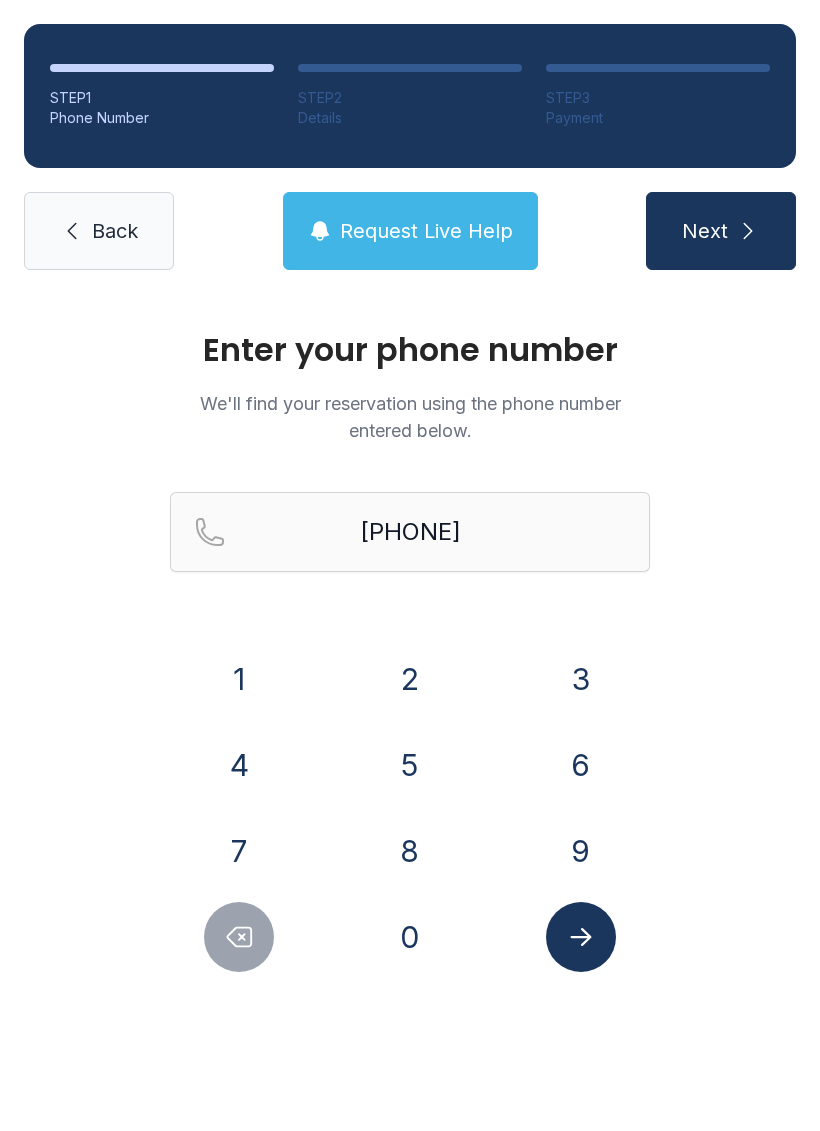click on "5" at bounding box center [410, 765] 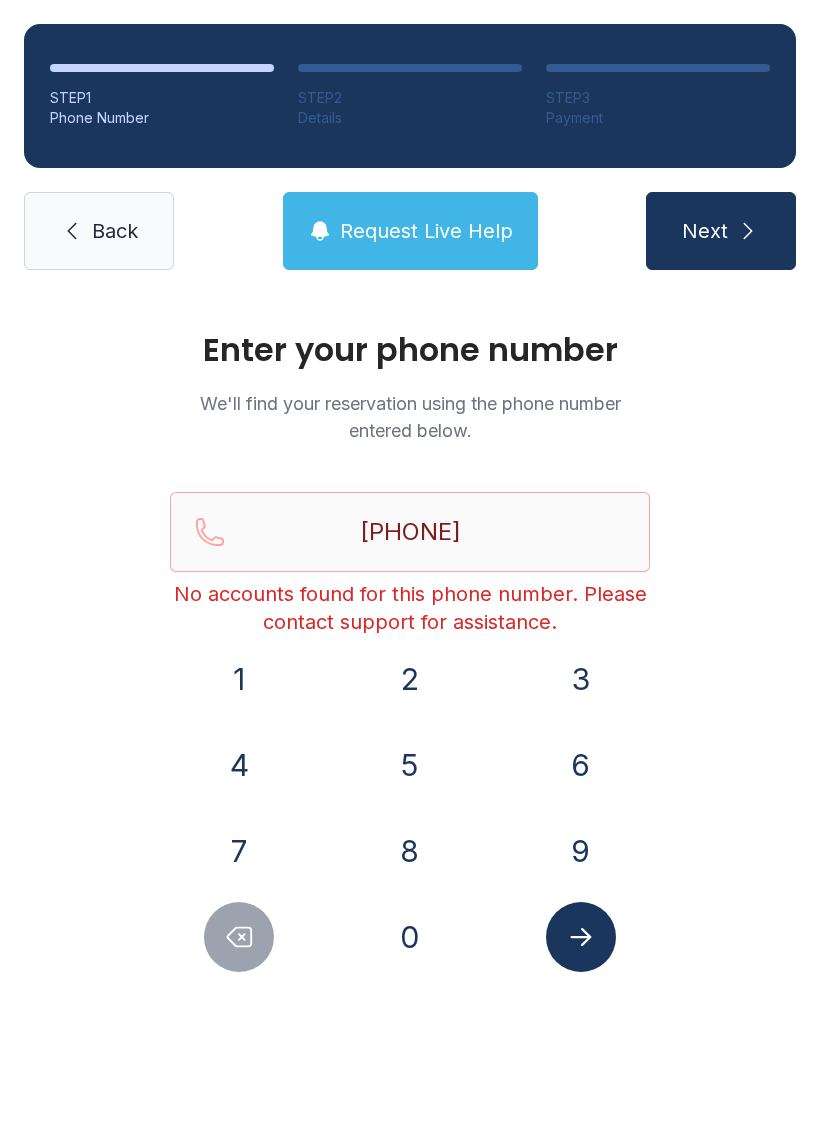 click on "Request Live Help" at bounding box center [410, 231] 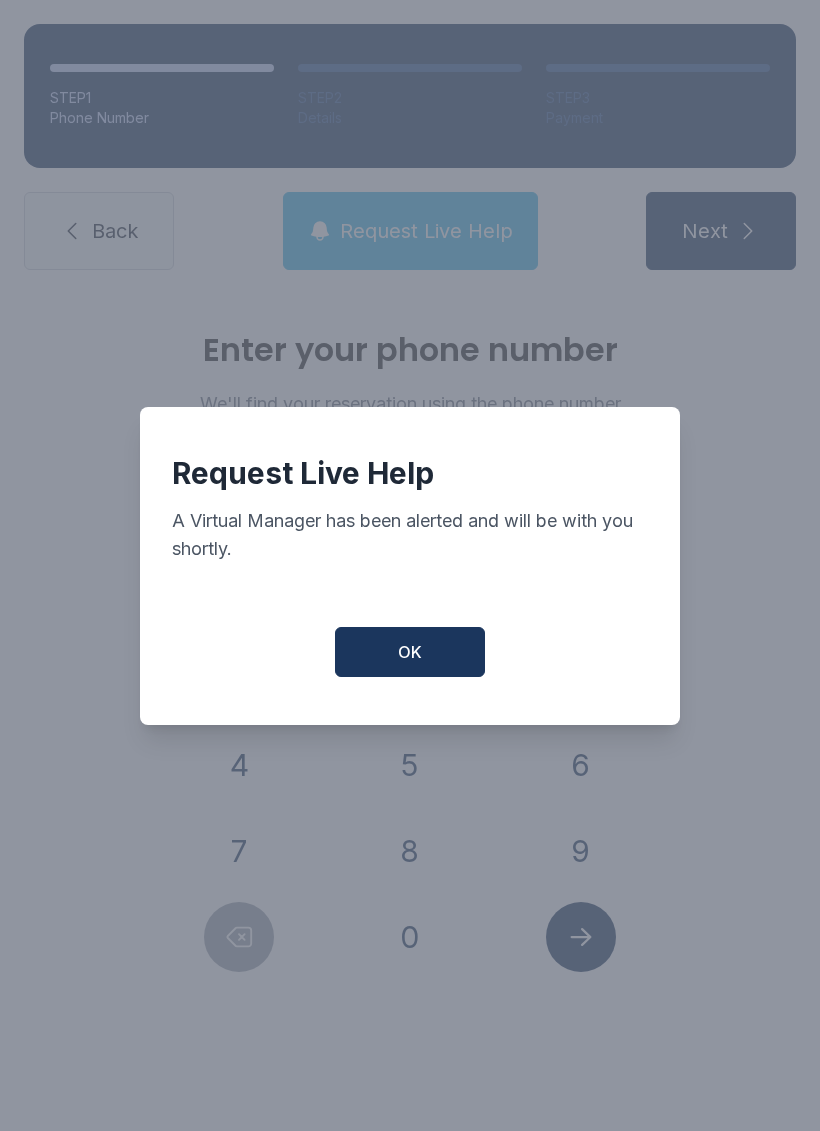click on "OK" at bounding box center [410, 652] 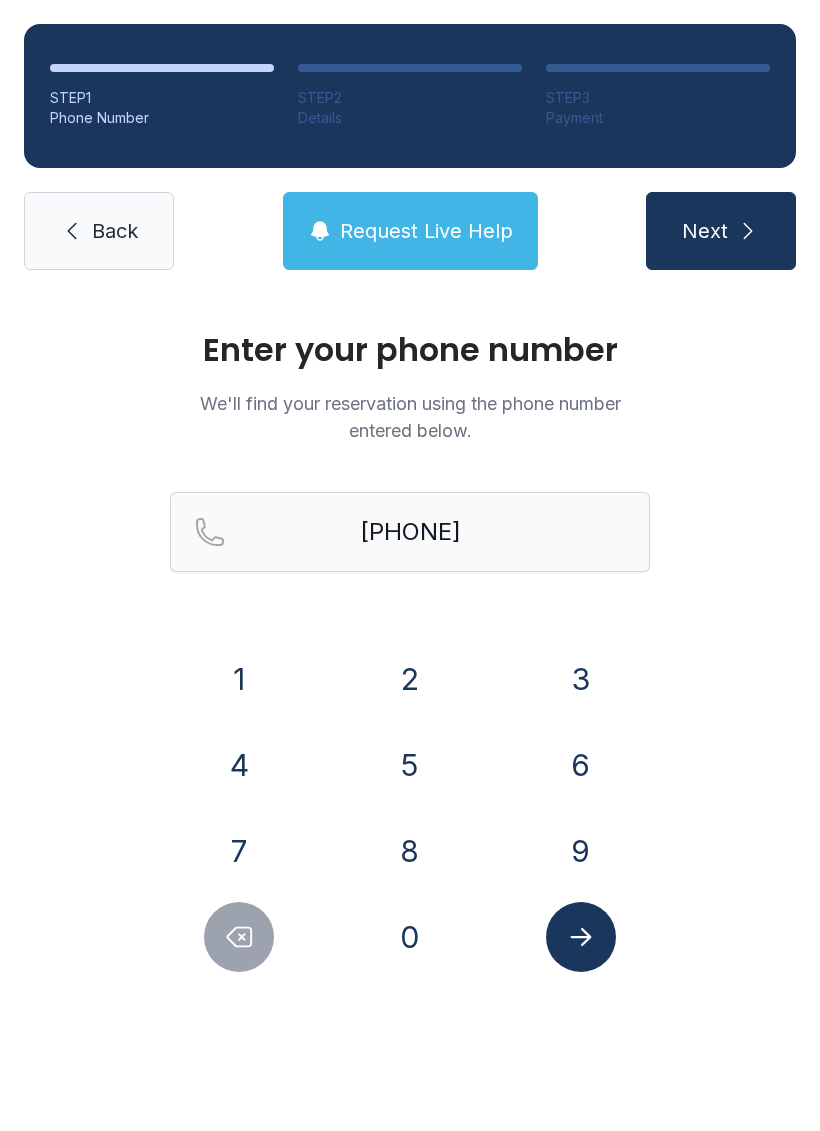 click on "Next" at bounding box center [721, 231] 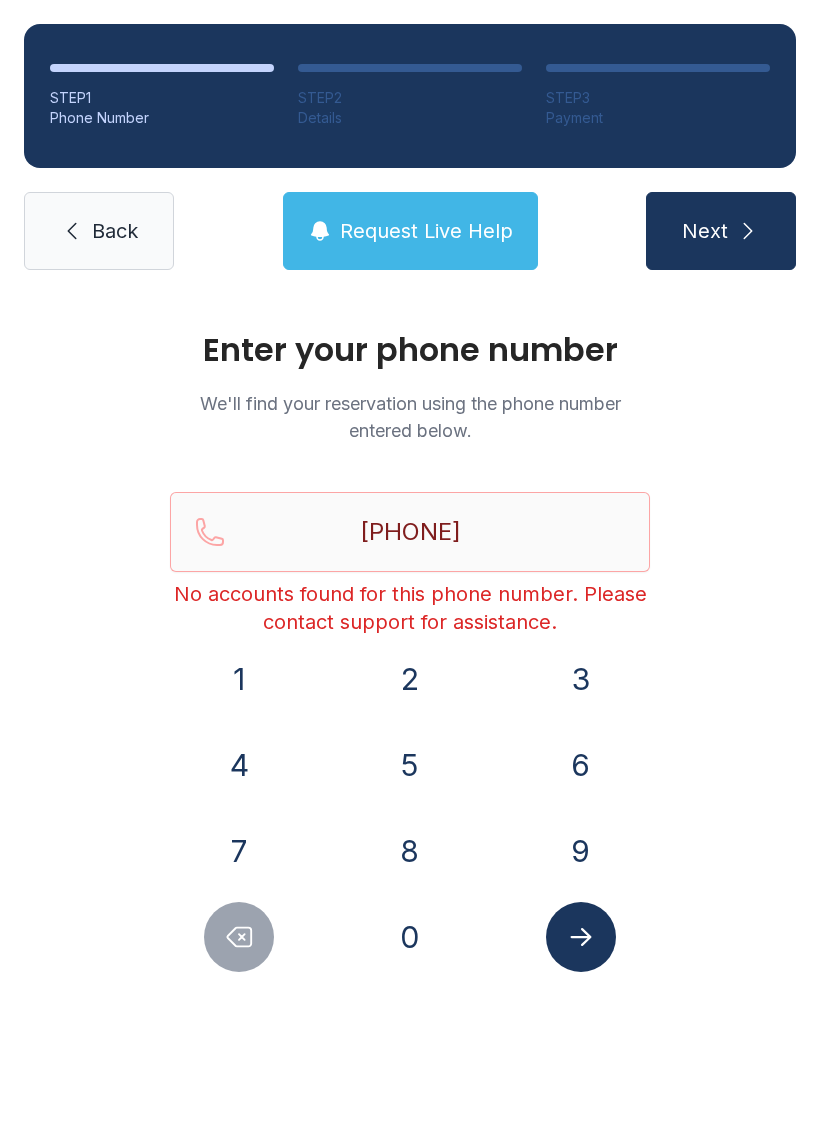 click at bounding box center [239, 937] 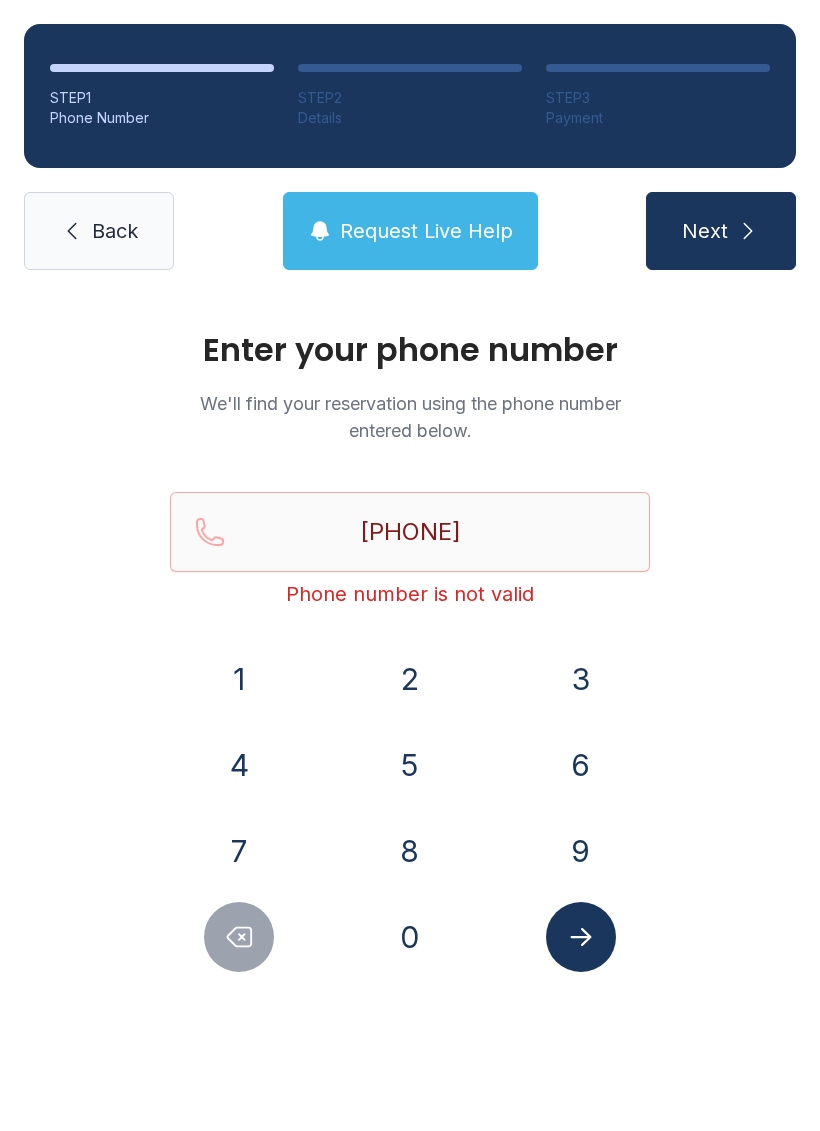 click at bounding box center (239, 937) 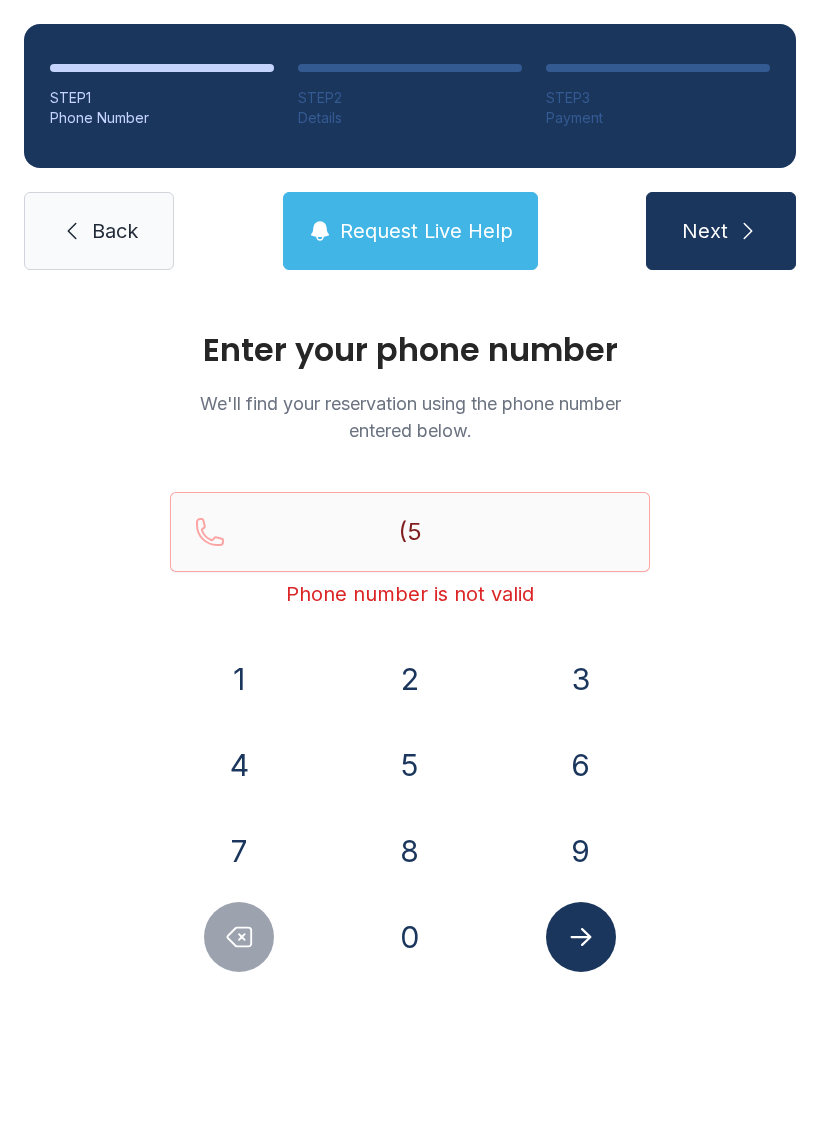 click 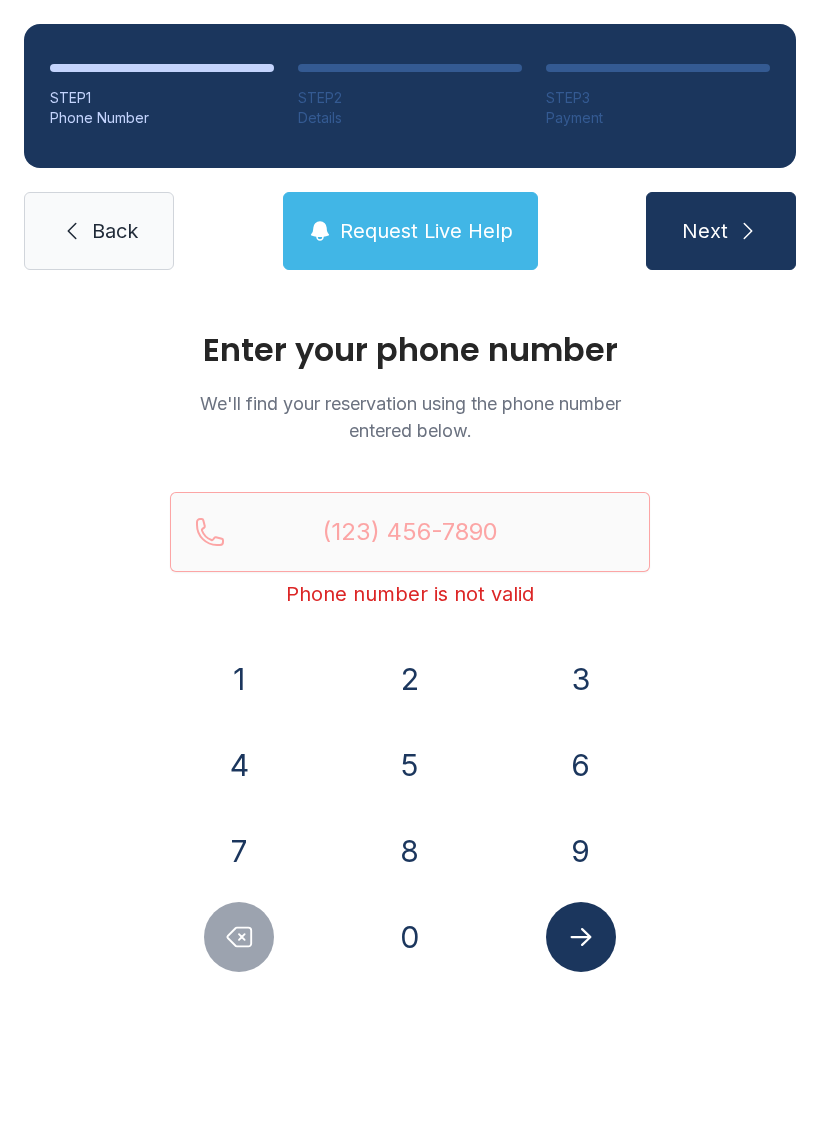 click 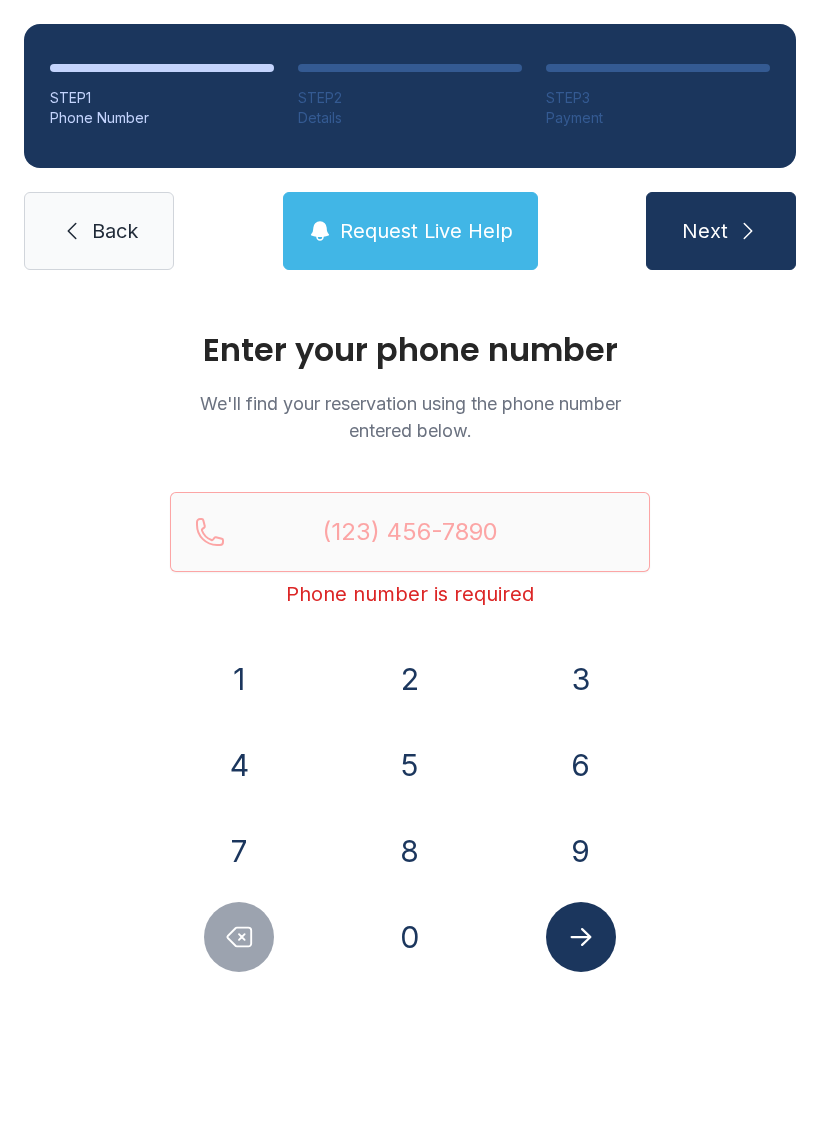 click 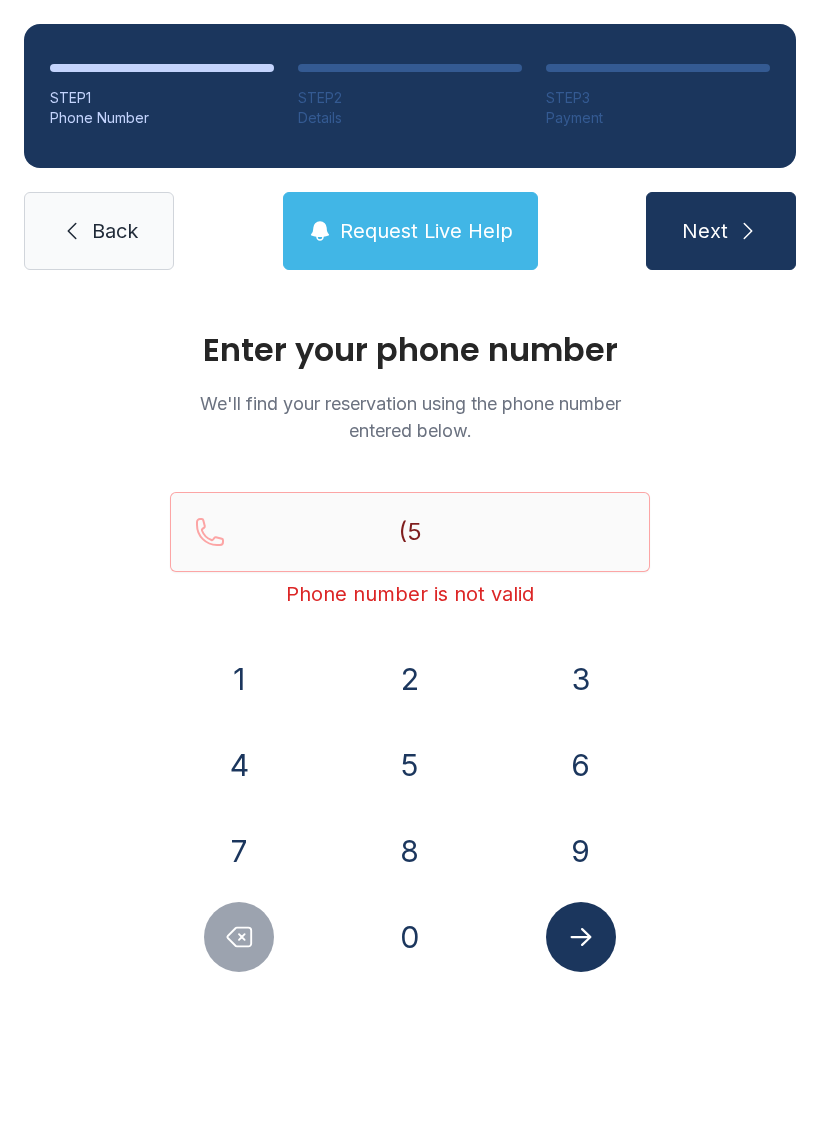 click on "0" at bounding box center [410, 937] 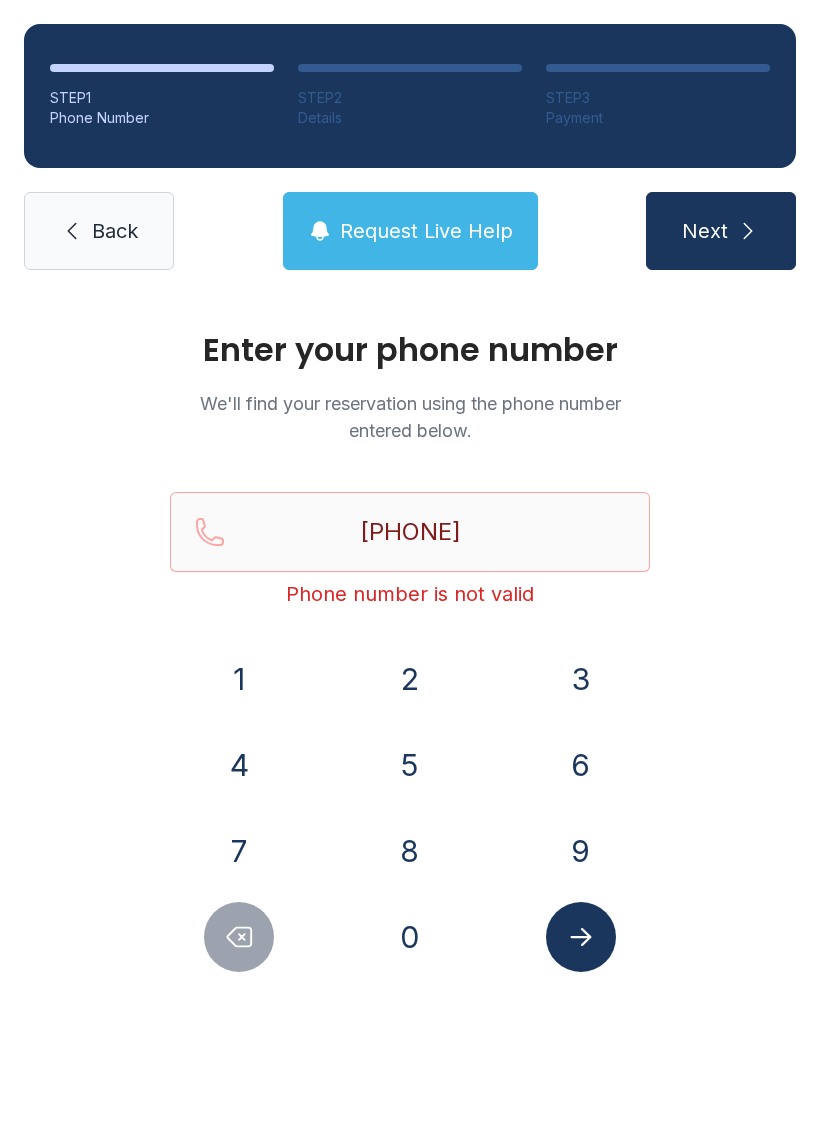click on "5" at bounding box center (410, 765) 